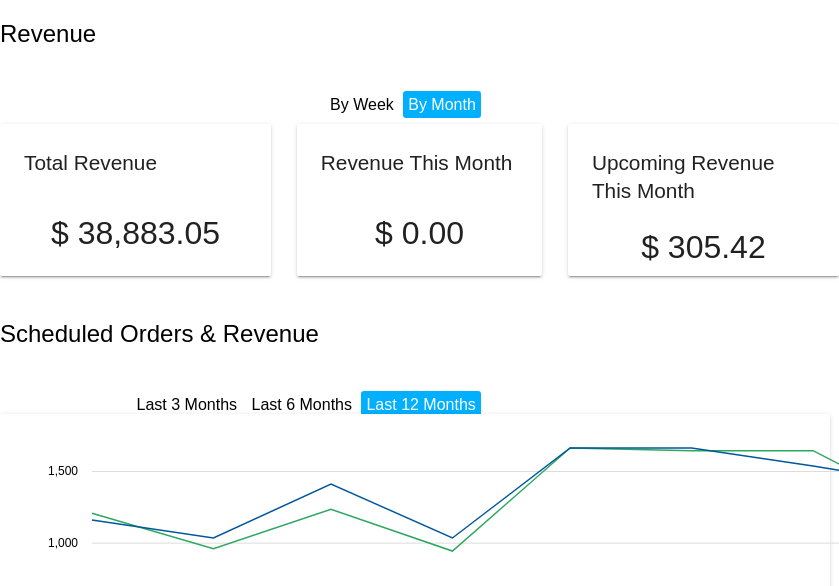scroll, scrollTop: 0, scrollLeft: 0, axis: both 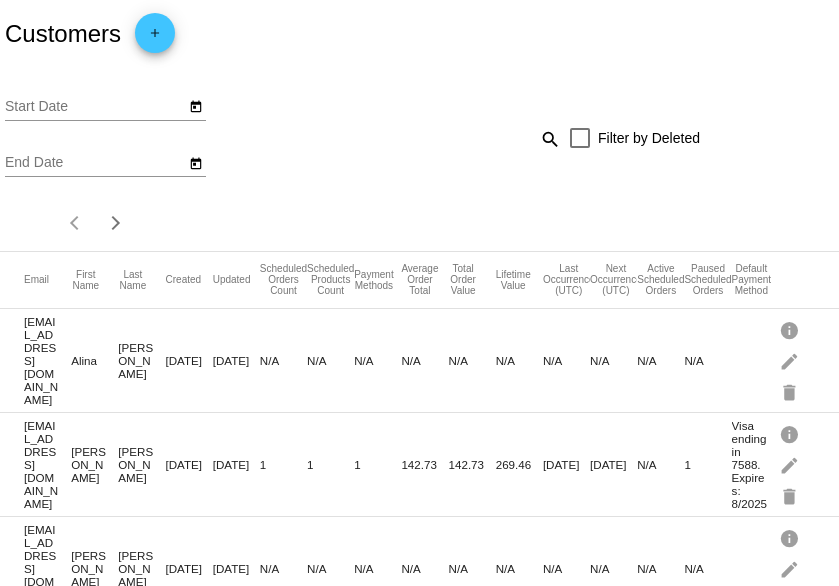click on "Customers" 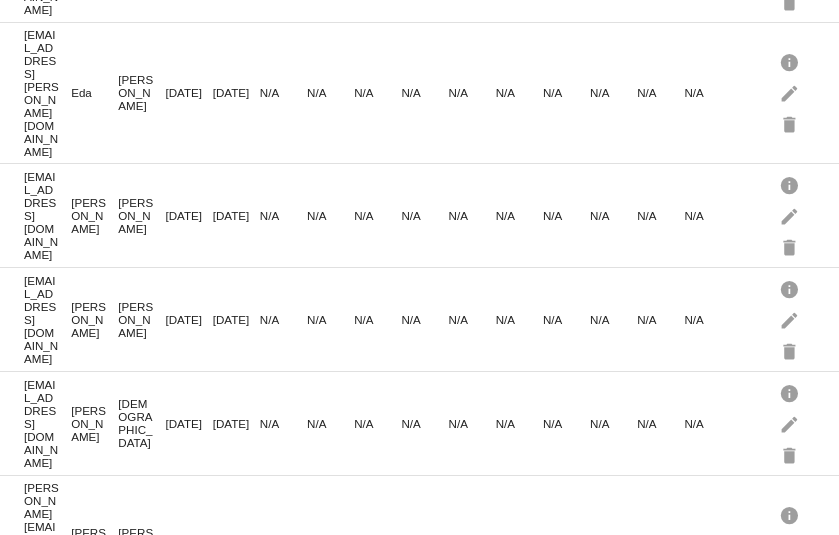 scroll, scrollTop: 1987, scrollLeft: 0, axis: vertical 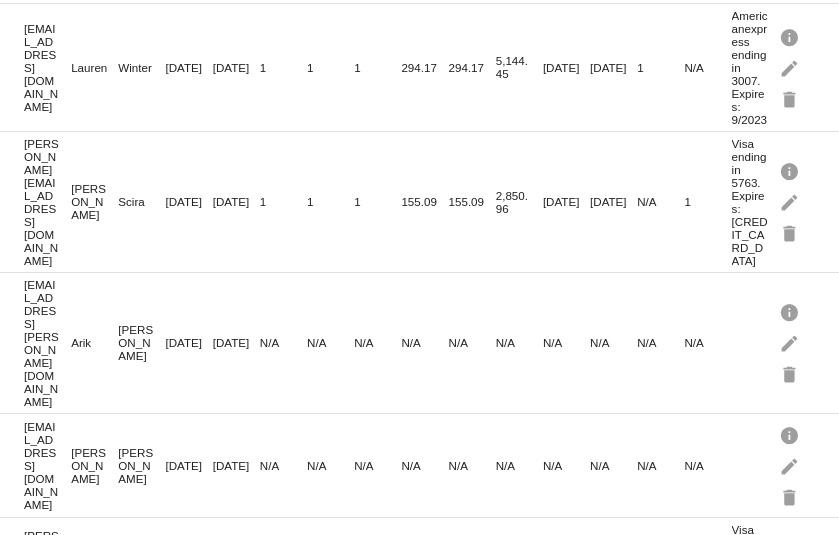 click at bounding box center [600, 805] 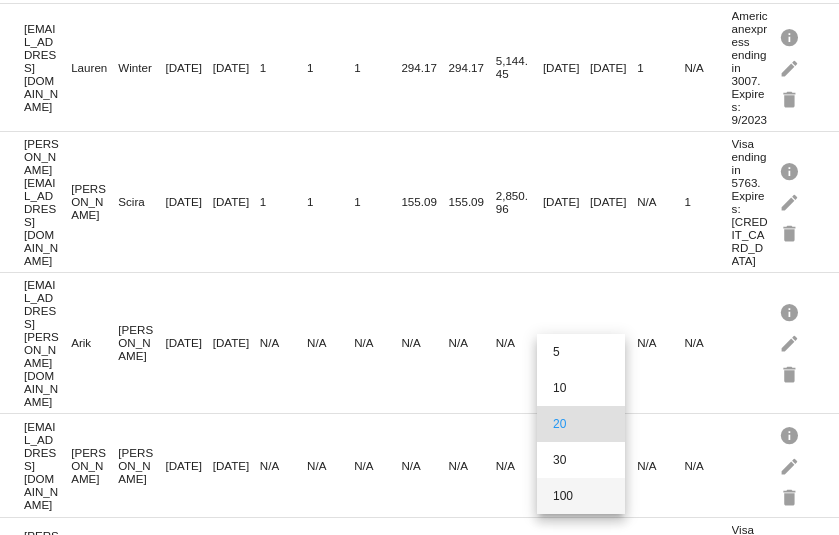 click on "100" at bounding box center [581, 496] 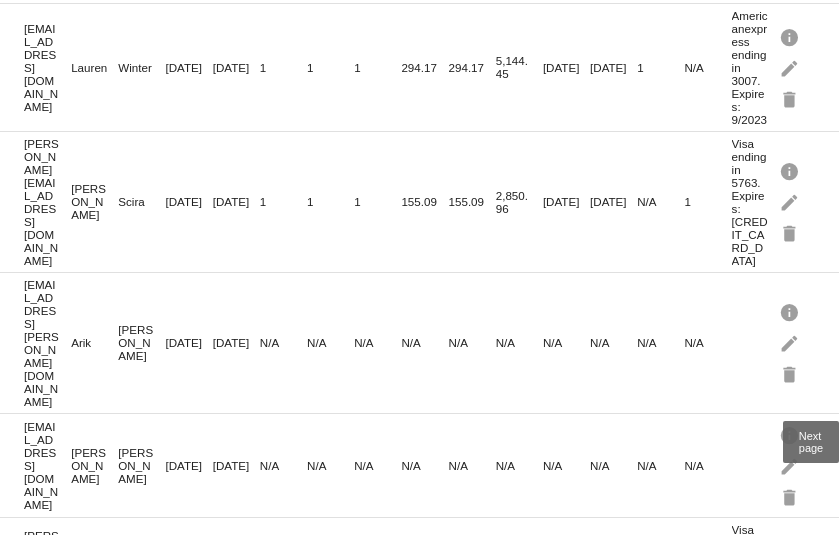 click 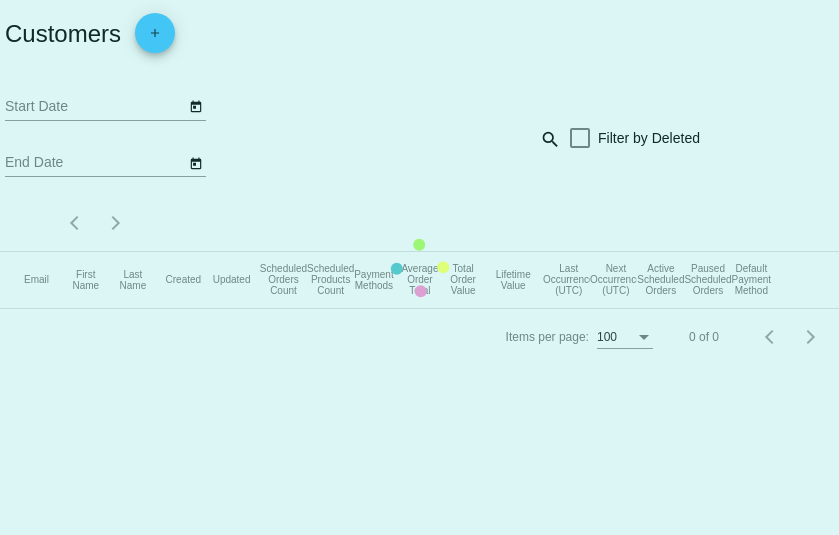 scroll, scrollTop: 0, scrollLeft: 0, axis: both 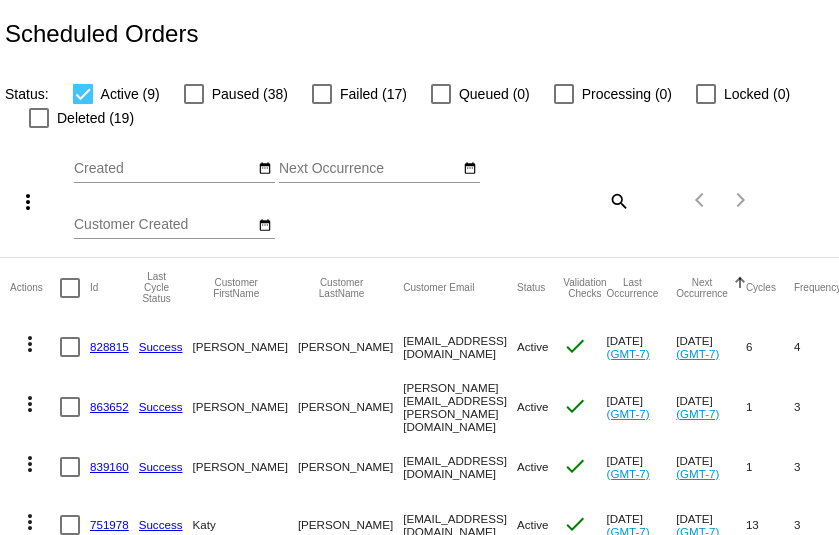 click on "Customer Created" at bounding box center (164, 225) 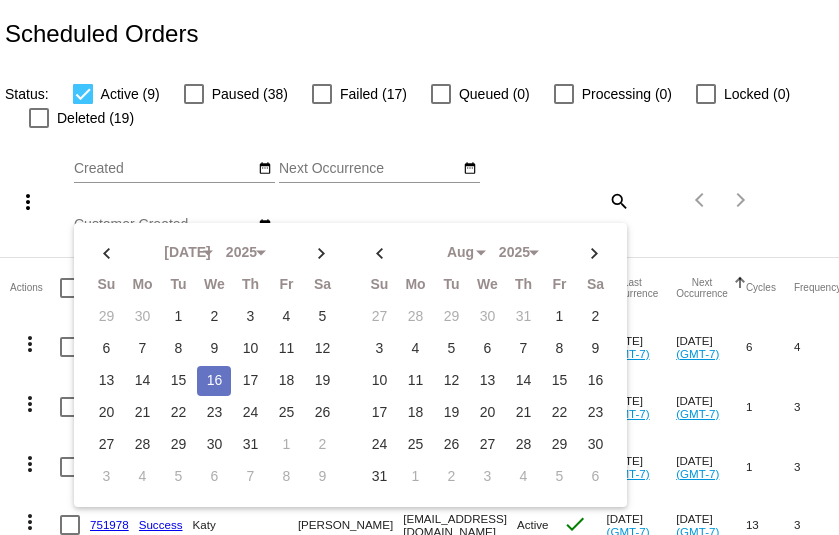click on "Jul
Jan
Feb
Mar
Apr
Su Mo" 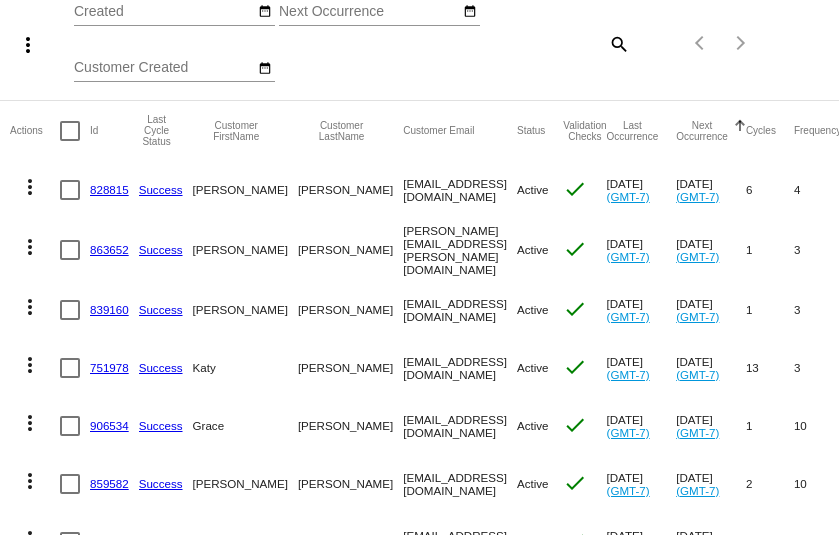 scroll, scrollTop: 361, scrollLeft: 0, axis: vertical 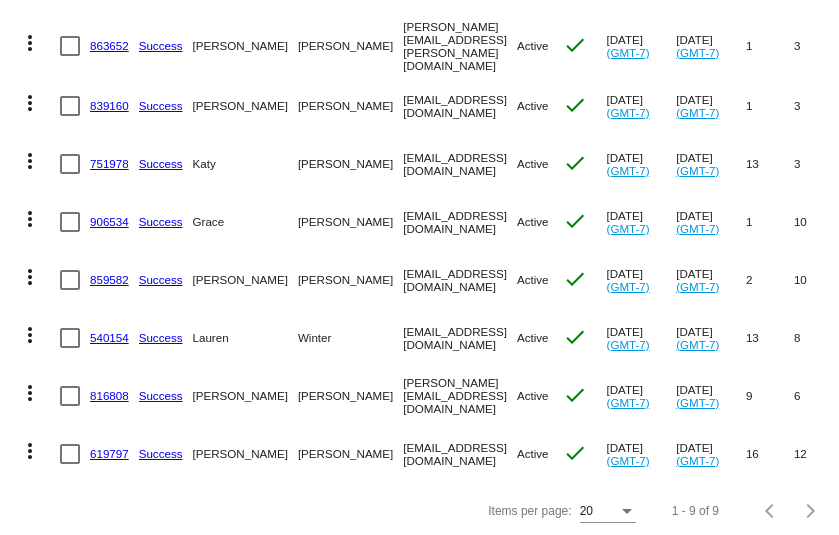 click on "20" at bounding box center [599, 512] 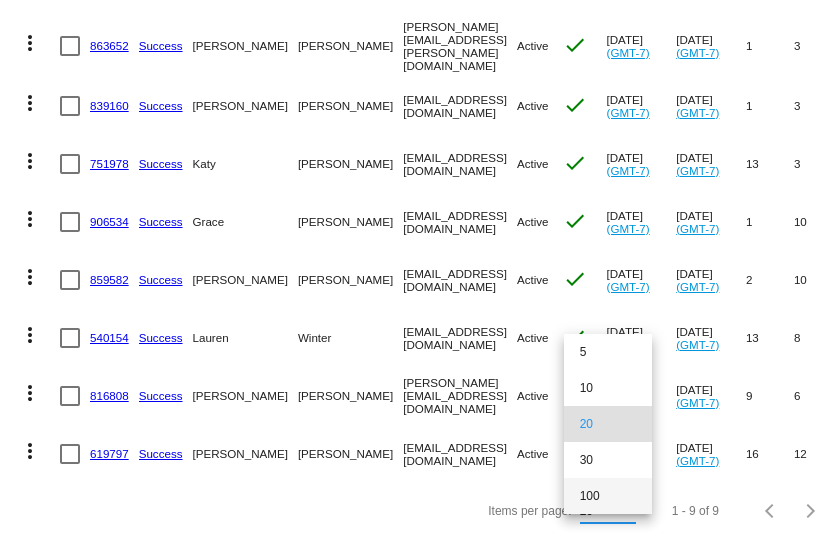 click on "100" at bounding box center (608, 496) 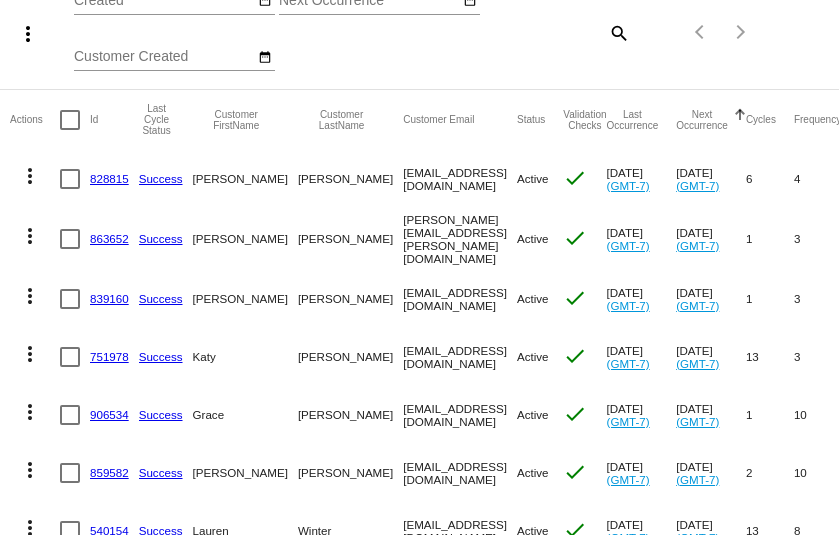 scroll, scrollTop: 157, scrollLeft: 0, axis: vertical 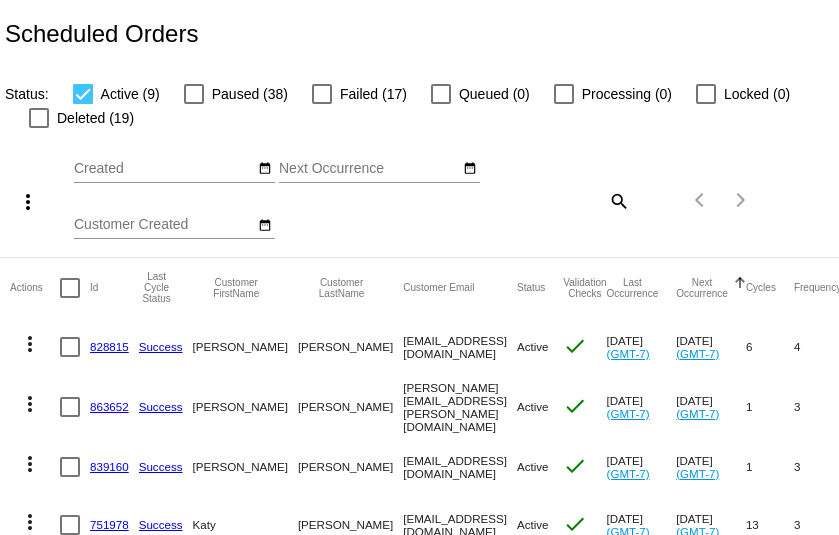 click on "Created" at bounding box center (164, 169) 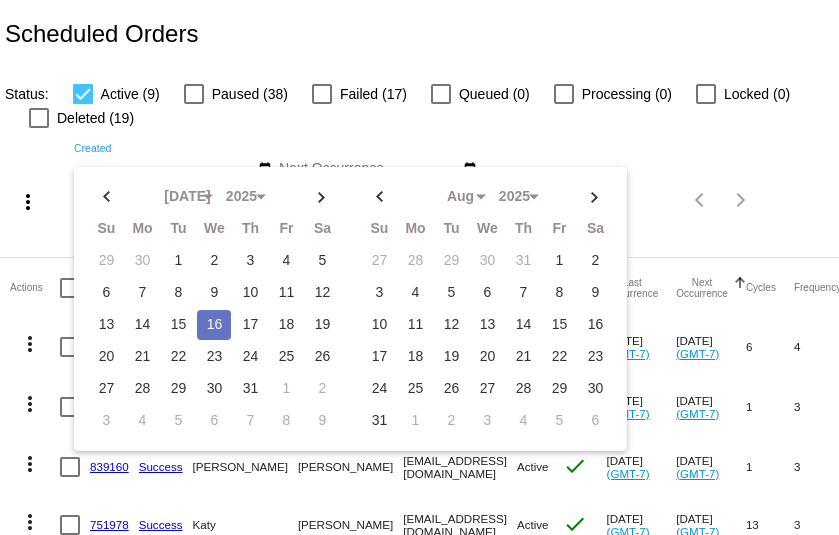 paste on "07/11/25" 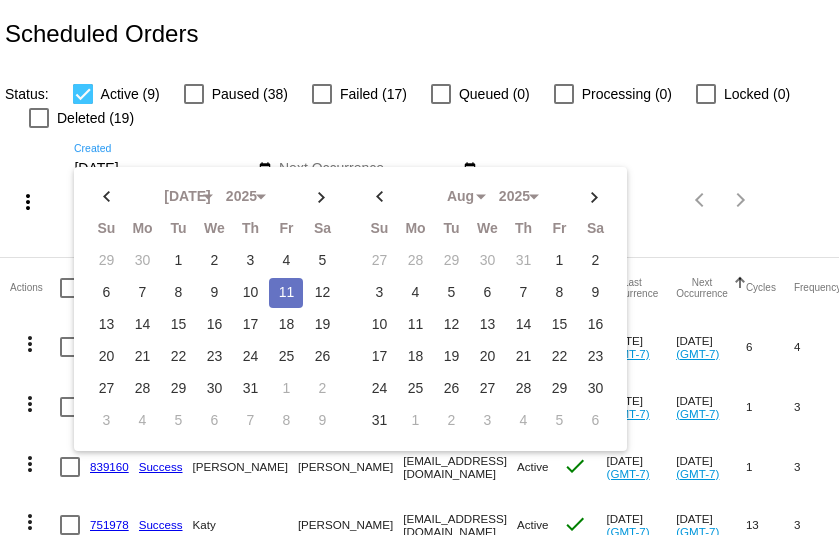 type on "07/11/25" 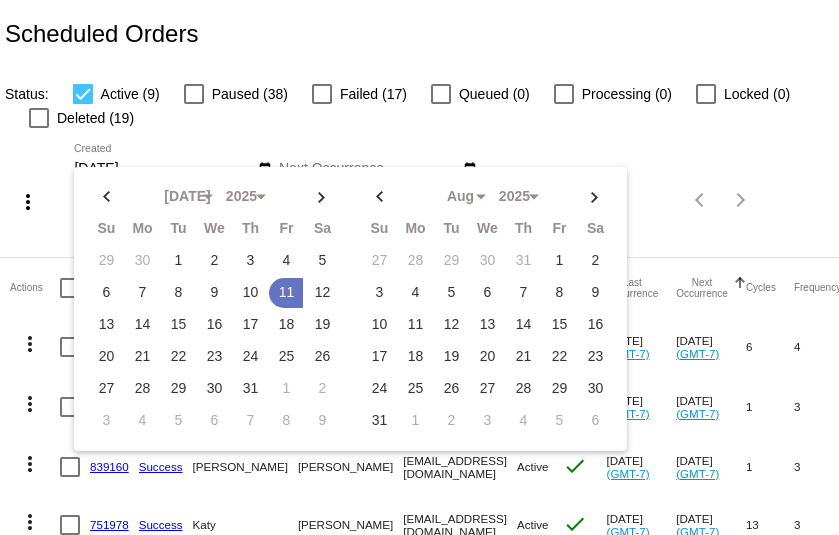 click on "more_vert
07/11/25
Jul
Jan
Feb
Mar
Apr
Su Mo Tu We Th Fr" 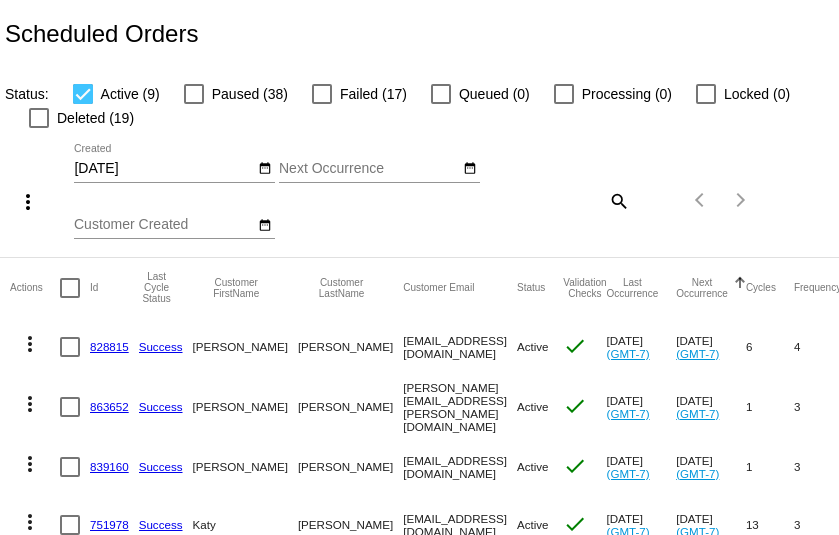 click on "search" 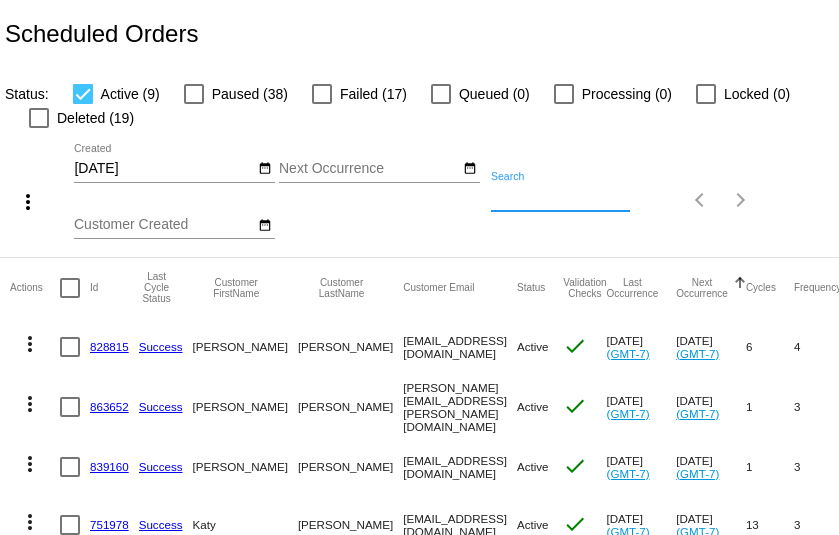click on "Search" at bounding box center [560, 197] 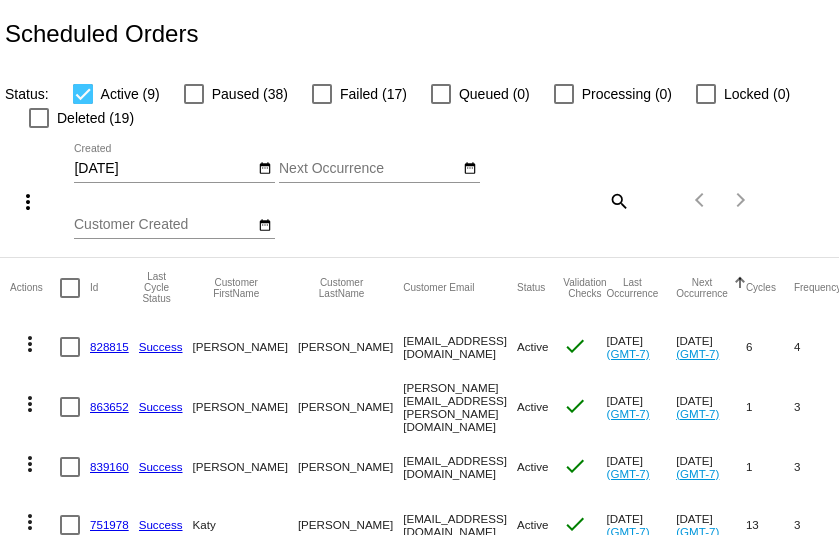click on "search" 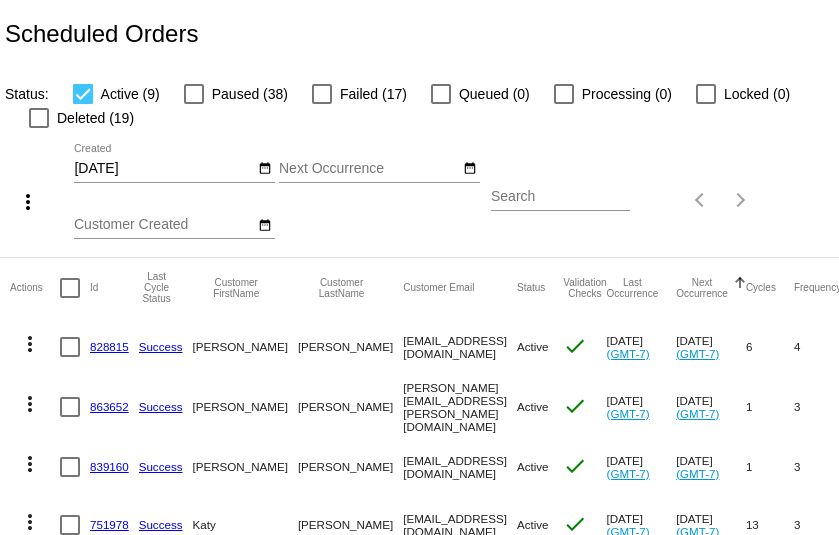 click on "Search" at bounding box center [560, 197] 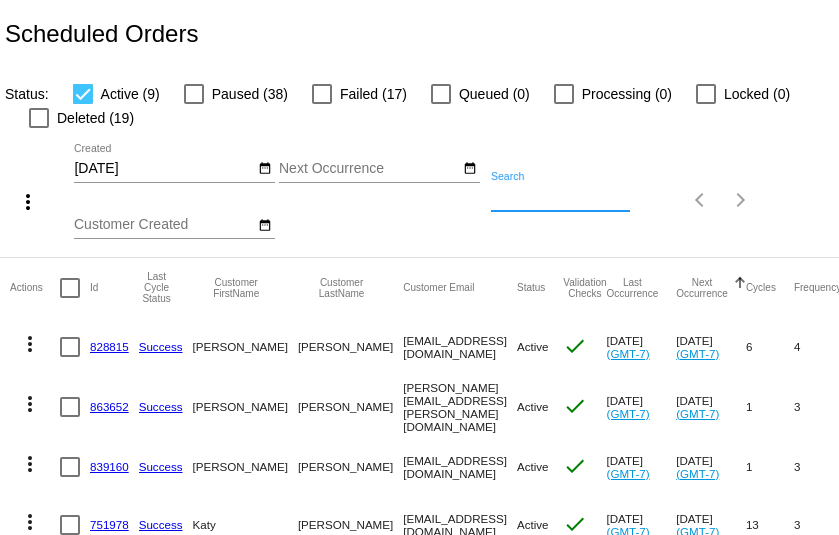 paste on "Mackie" 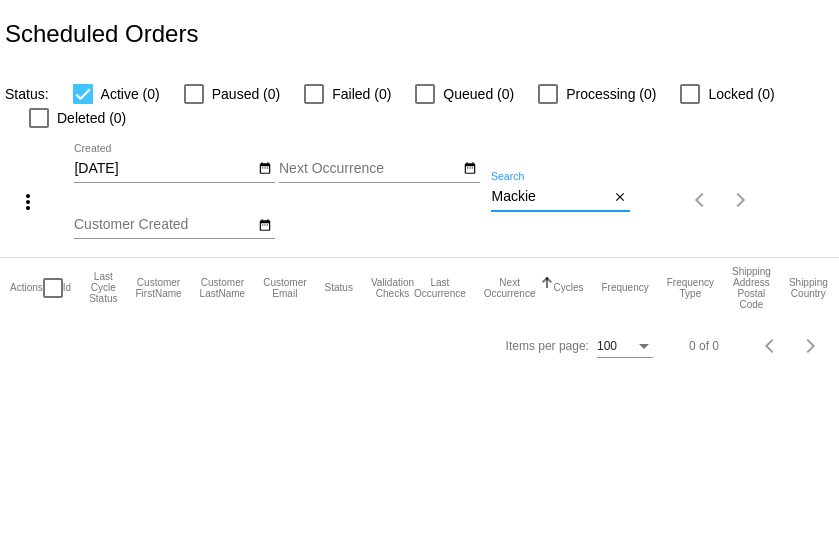 type on "Mackie" 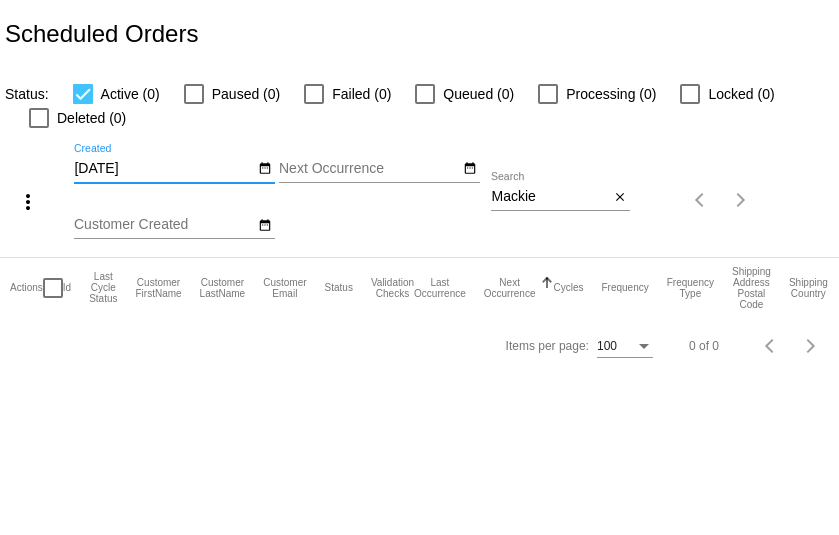 click on "07/11/25" at bounding box center (164, 169) 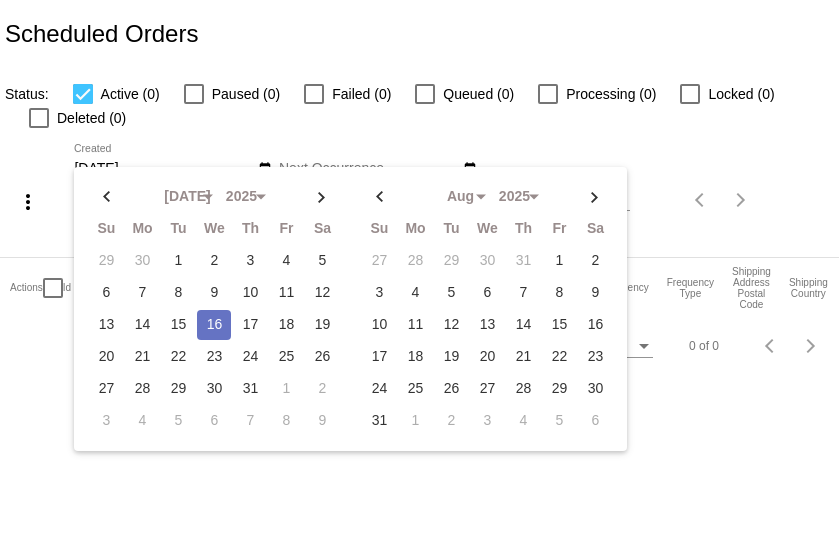 click on "Jul
Jan
Feb
Mar
Apr
Su Mo Tu We Th Fr Sa" 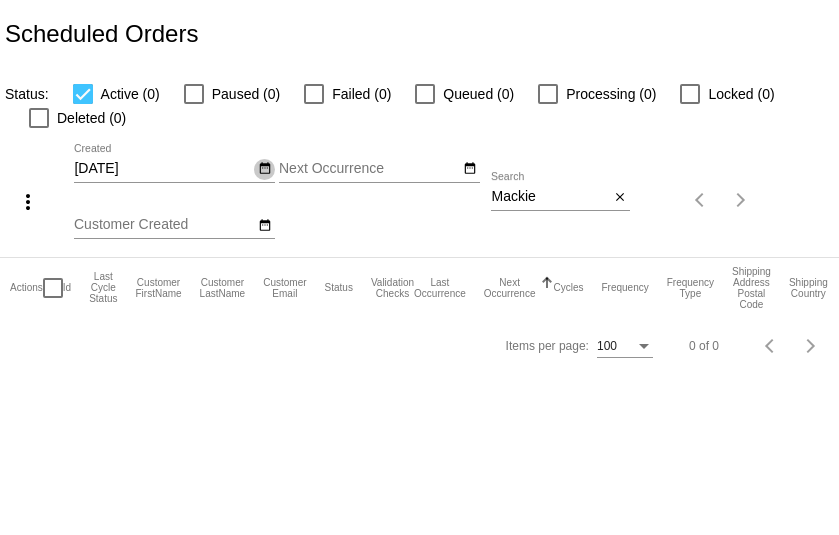 click on "date_range" 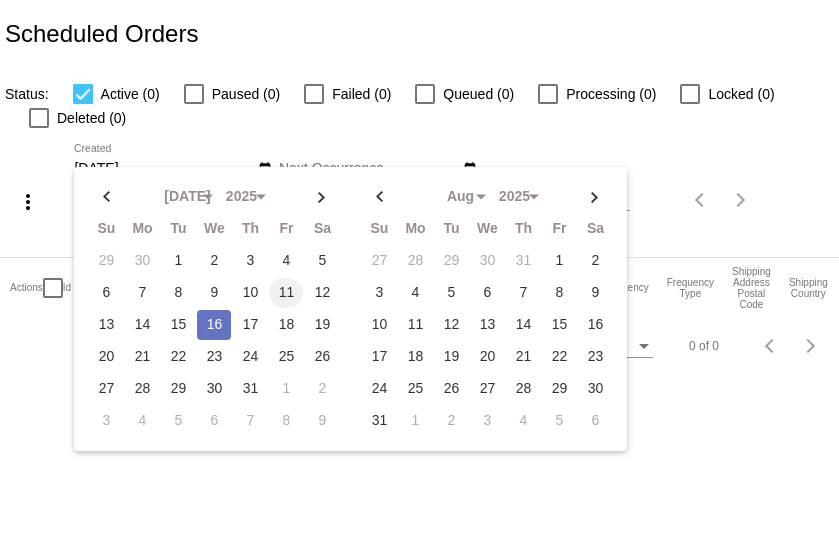 click on "11" 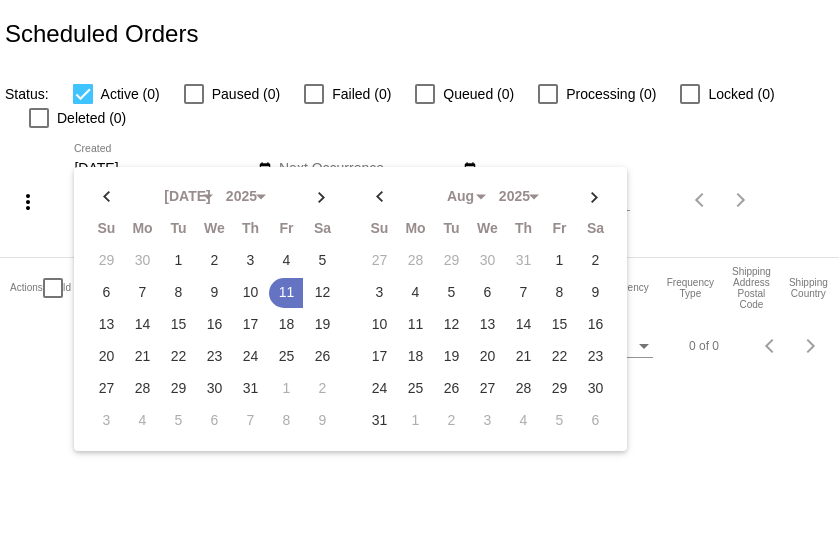 click on "more_vert
07/11/25
Jul
Jan
Feb
Mar
Apr
Su Mo Tu We Th Fr" 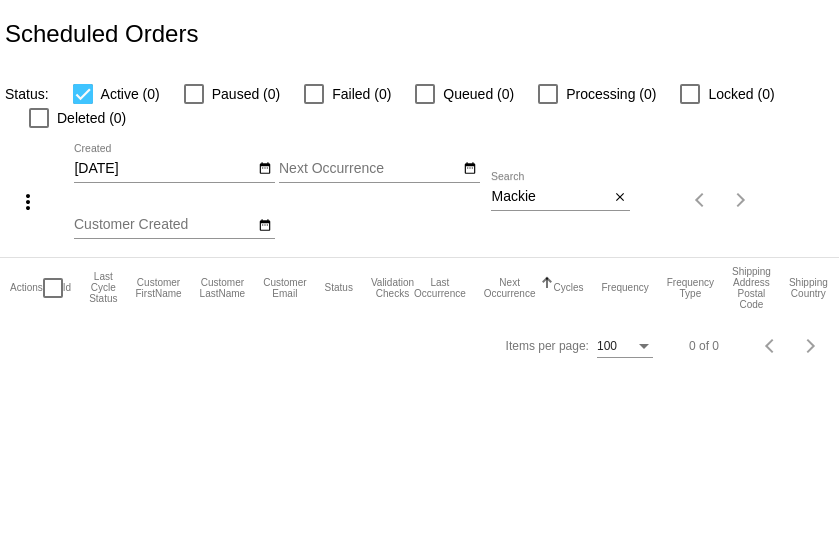click on "more_vert
07/11/25
Jul
Jan
Feb
Mar
Apr
Su Mo Tu We Th Fr" 